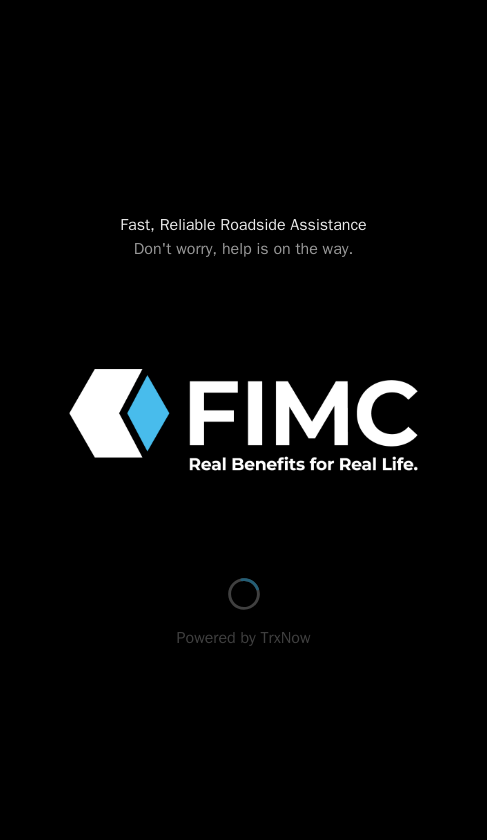 scroll, scrollTop: 0, scrollLeft: 0, axis: both 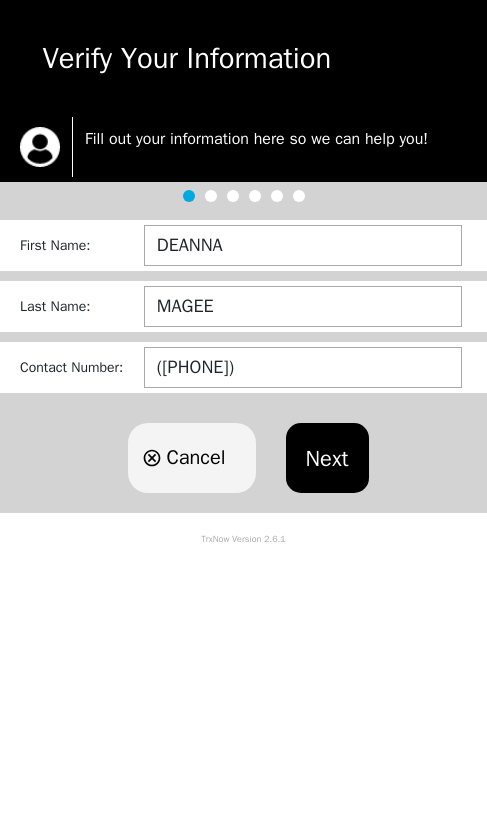 click on "Next" at bounding box center [327, 458] 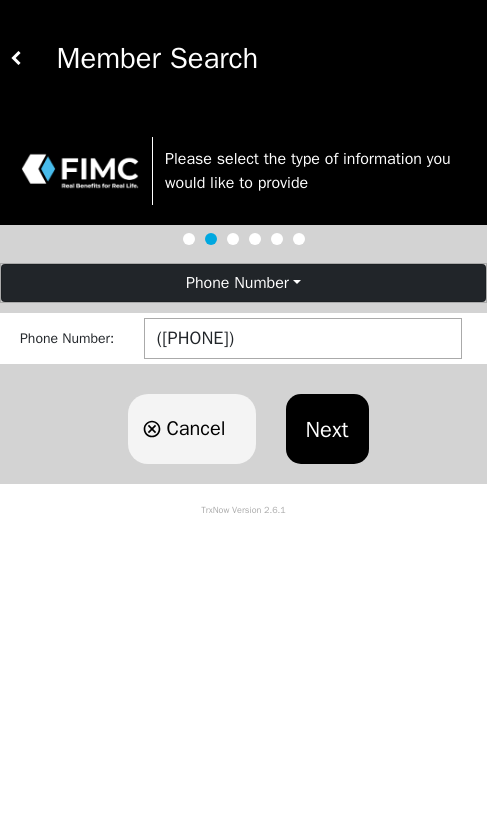 click on "Next" at bounding box center (327, 429) 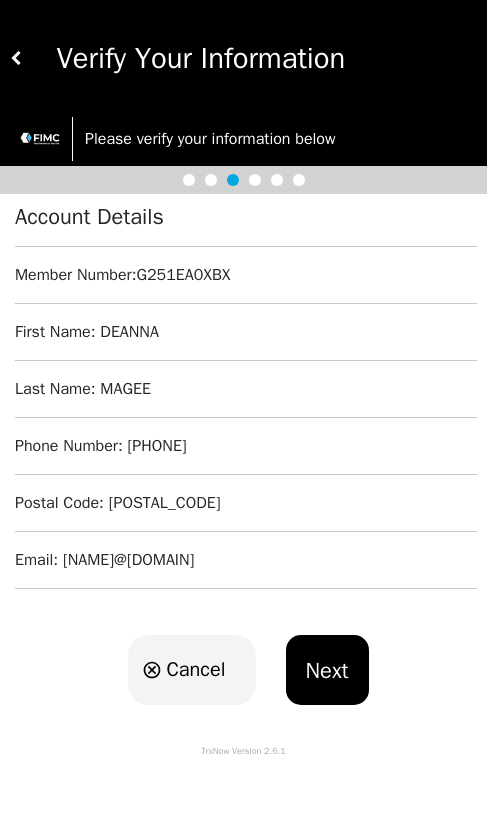 click on "Next" at bounding box center [327, 670] 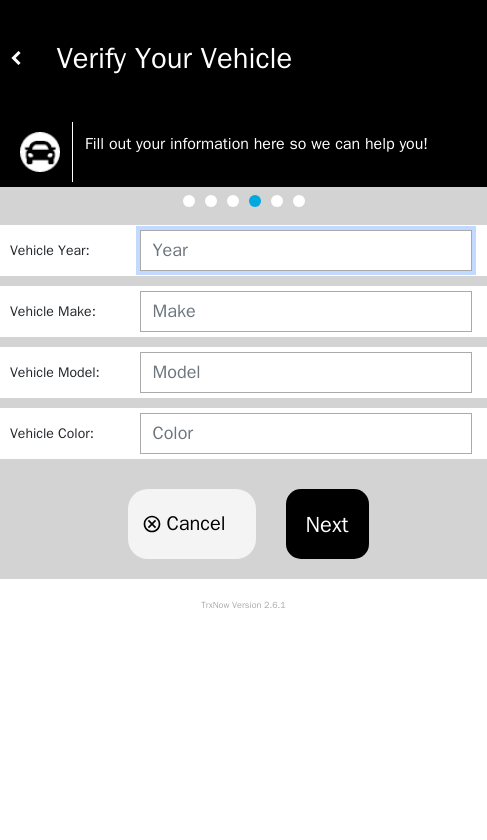 click at bounding box center (306, 250) 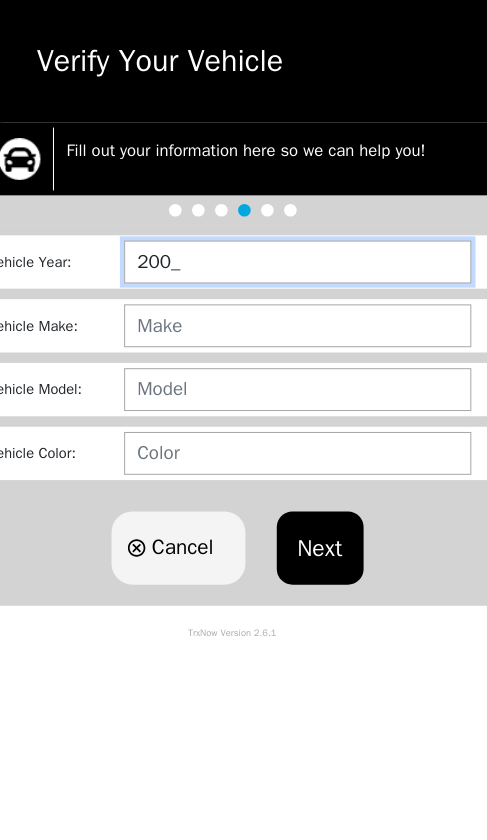 type on "2009" 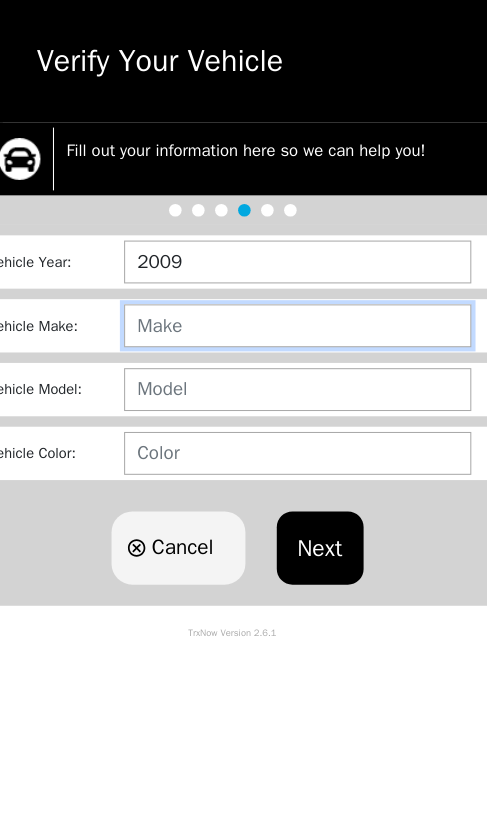 click at bounding box center (306, 311) 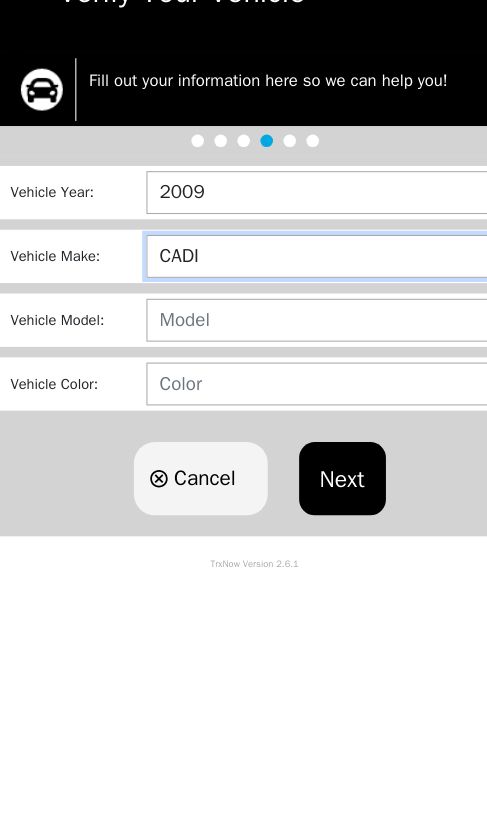 type on "CADI" 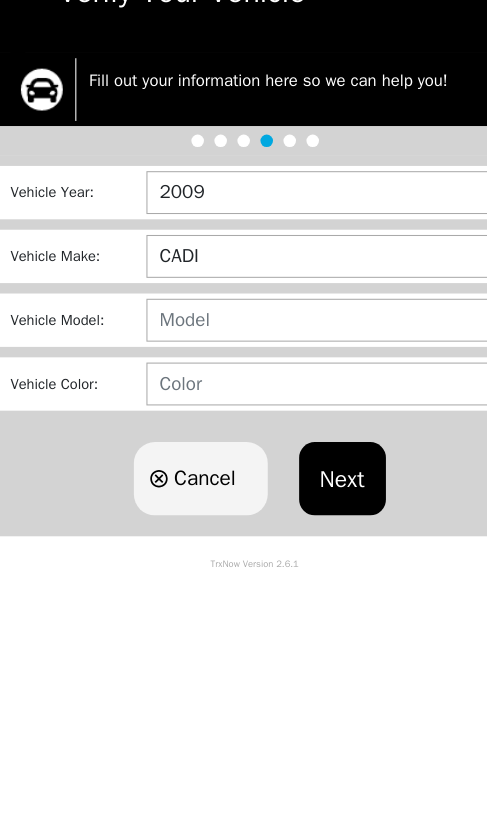 click at bounding box center (306, 372) 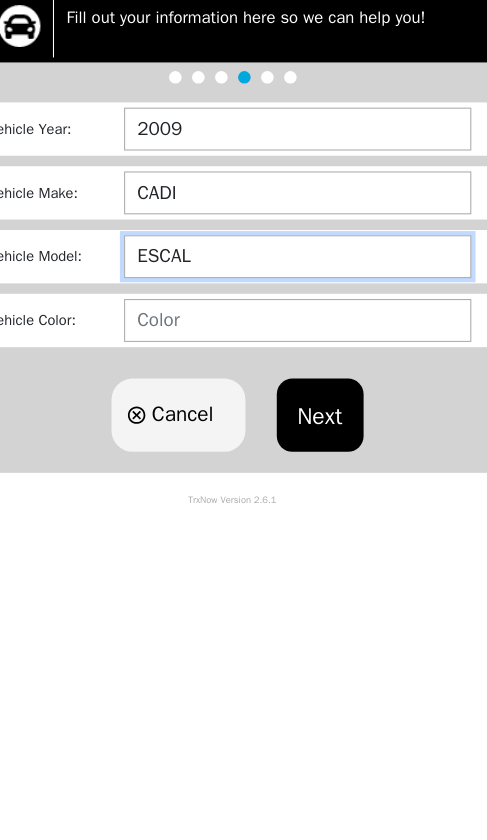 type on "ESCAL" 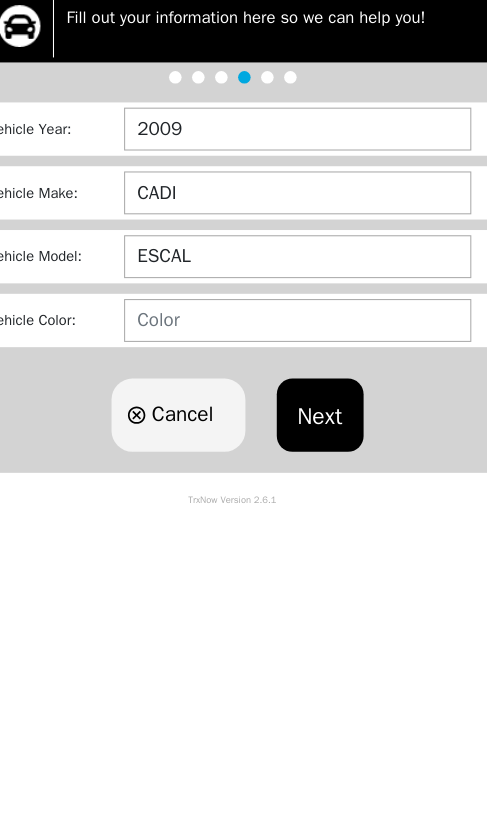 click at bounding box center (306, 433) 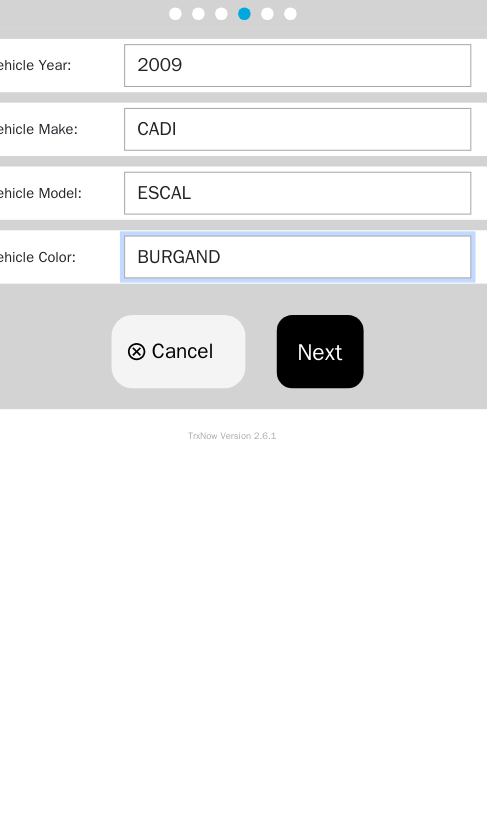 type on "BURGANDY" 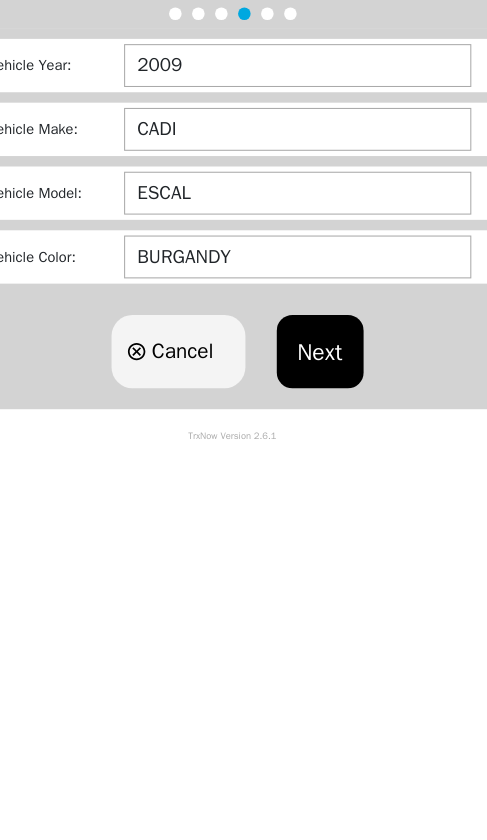 click on "Next" at bounding box center (327, 524) 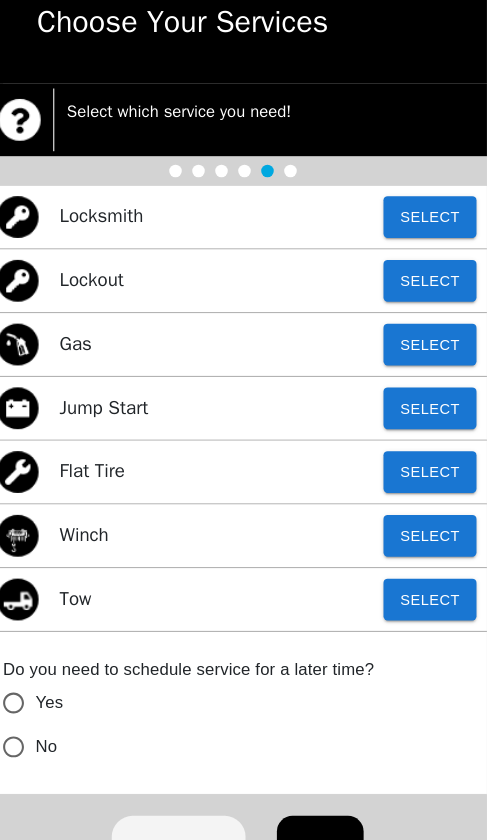click on "Select" at bounding box center [432, 611] 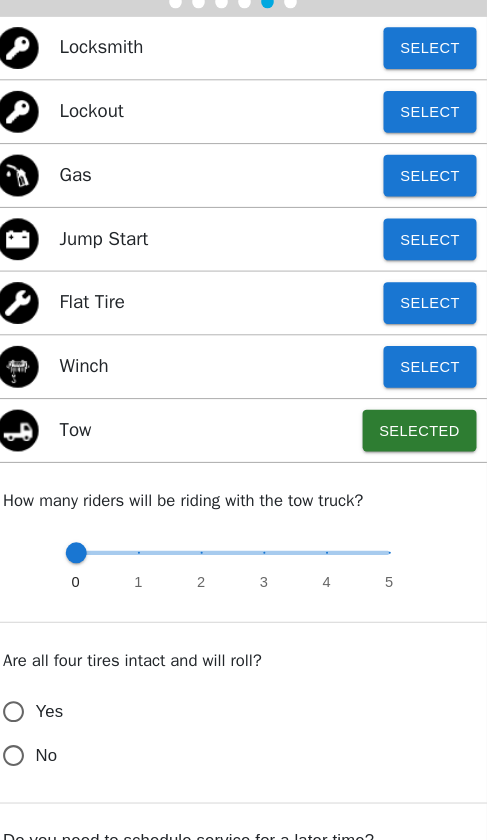 scroll, scrollTop: 199, scrollLeft: 0, axis: vertical 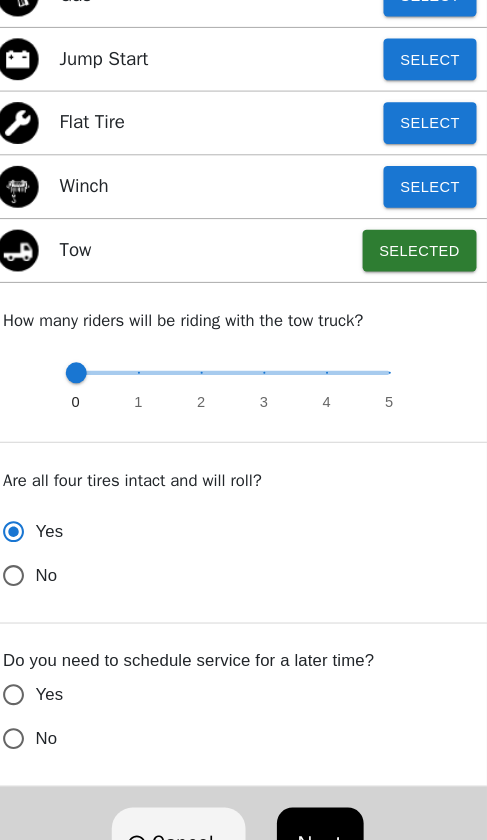 click on "No" at bounding box center [34, 551] 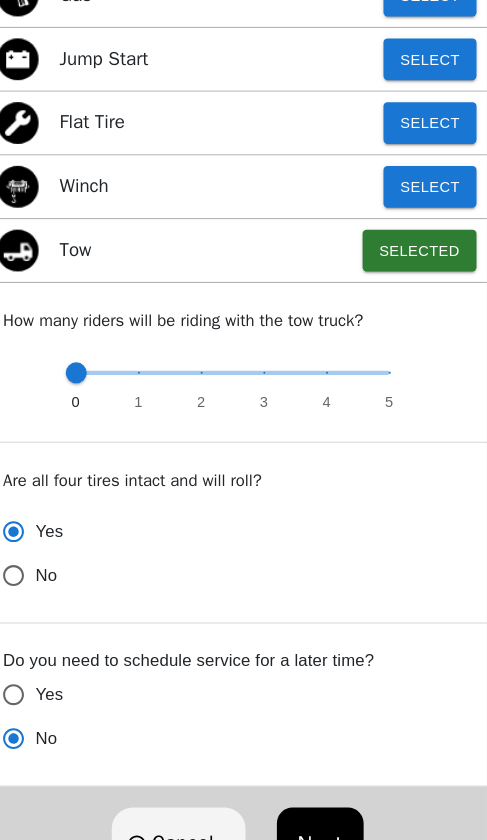 click on "Next" at bounding box center (327, 808) 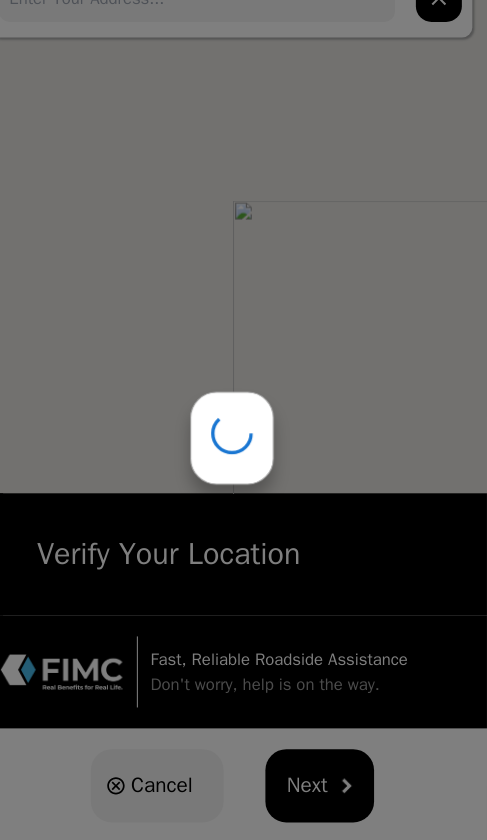 scroll, scrollTop: 0, scrollLeft: 0, axis: both 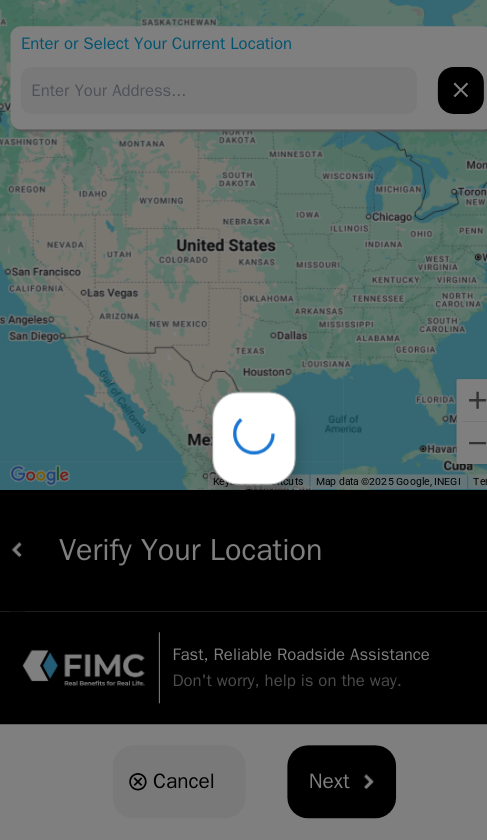 type on "2507 Castle Dr, Fort Wayne, IN 46816, USA" 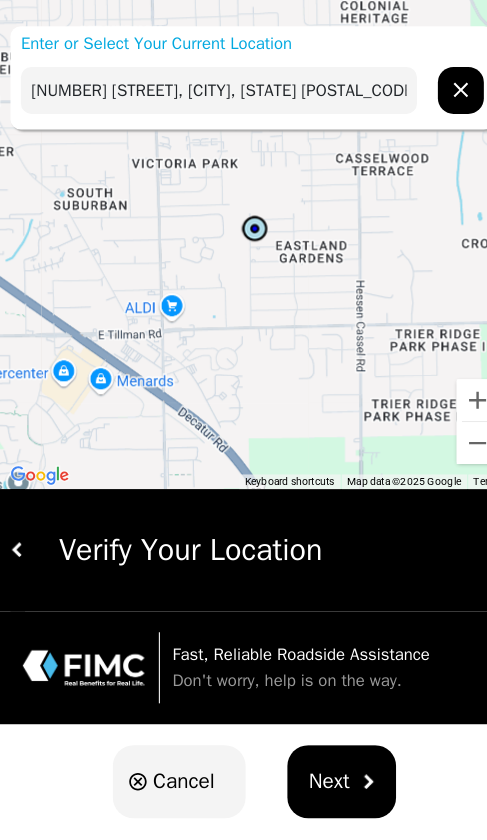click on "Next" at bounding box center [326, 748] 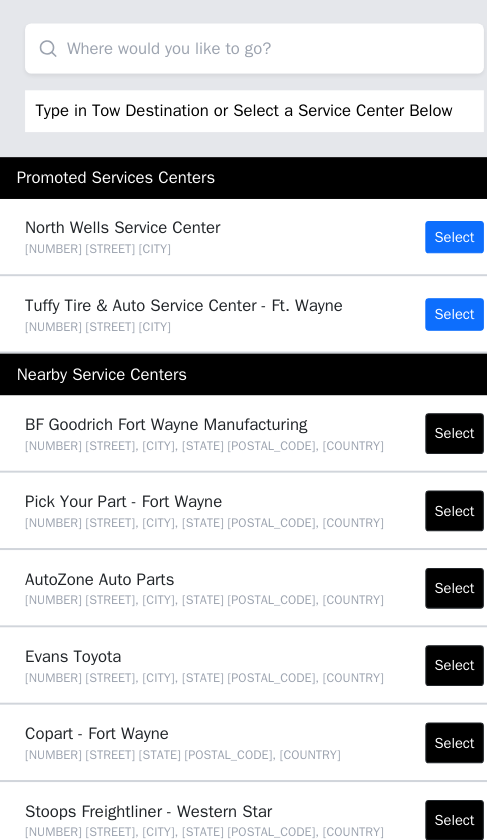scroll, scrollTop: 0, scrollLeft: 0, axis: both 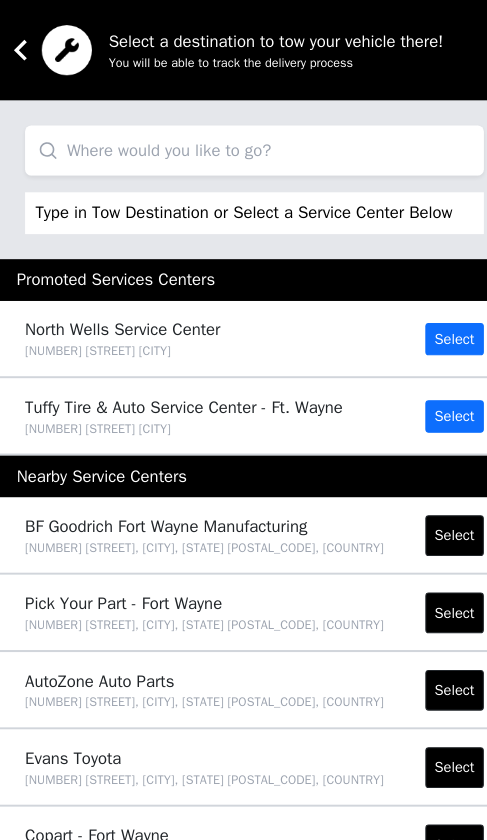 click at bounding box center (243, 144) 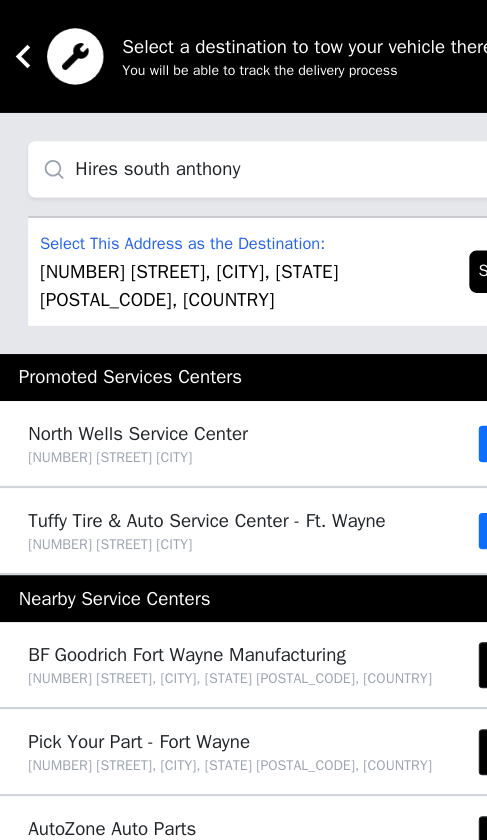 type on "Hires south anthony" 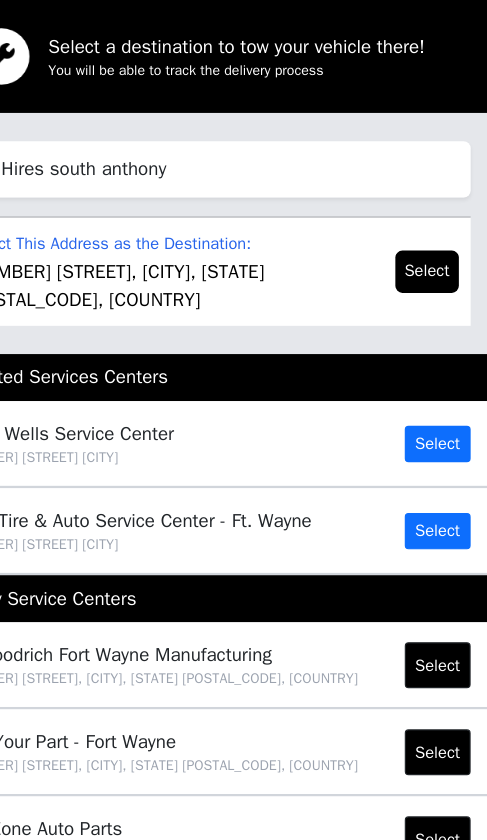 click on "Select" at bounding box center [426, 231] 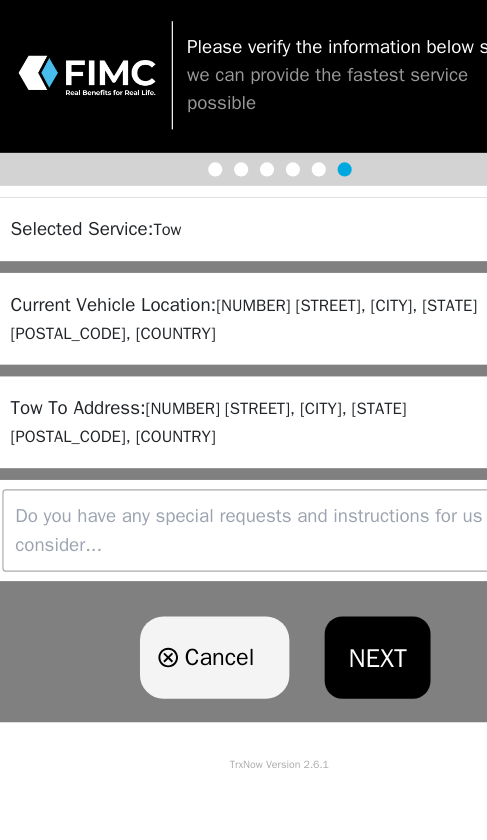 click at bounding box center (243, 570) 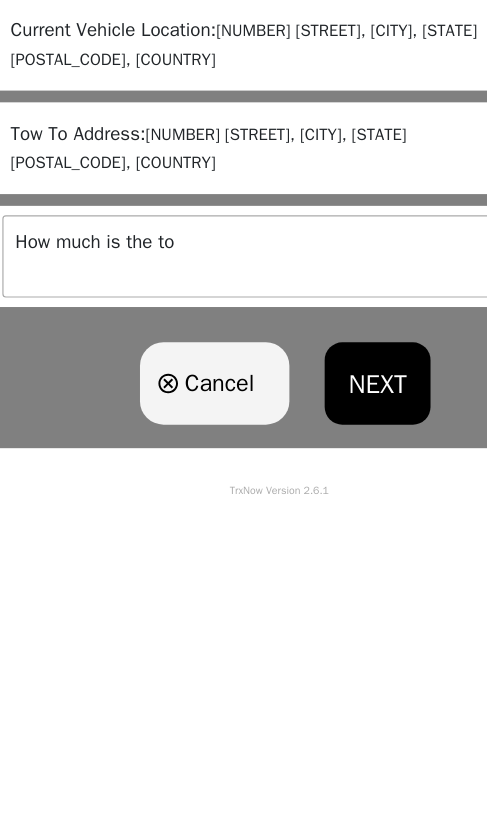 type on "How much is the tow" 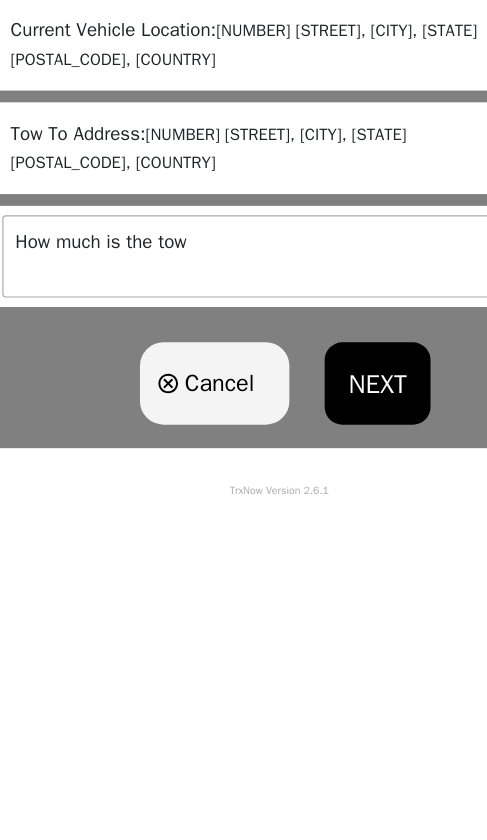click on "NEXT" at bounding box center (327, 678) 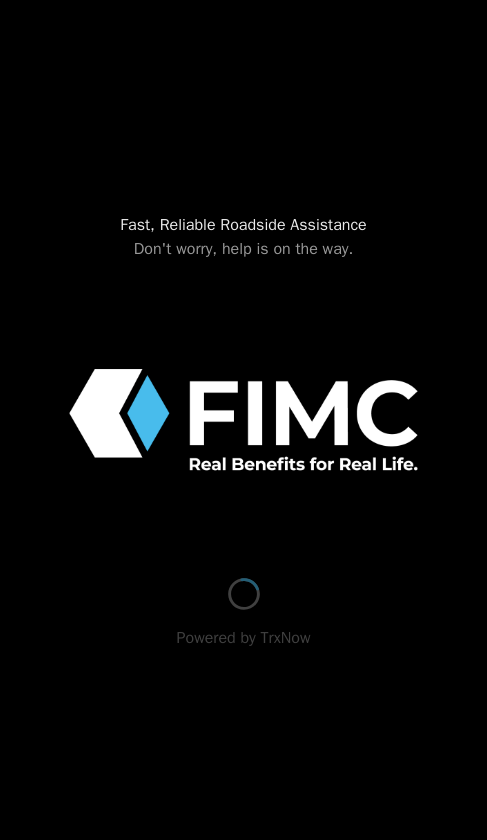 scroll, scrollTop: 0, scrollLeft: 0, axis: both 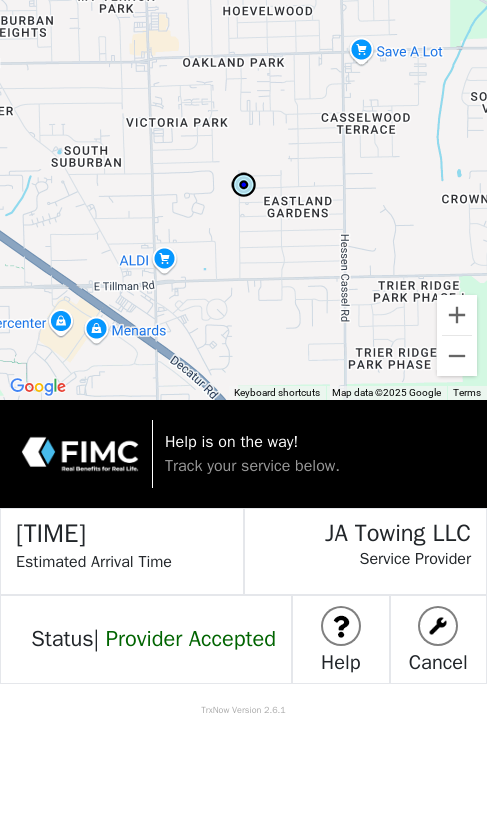 click on "Help is on the way! Track your service below." at bounding box center (316, 454) 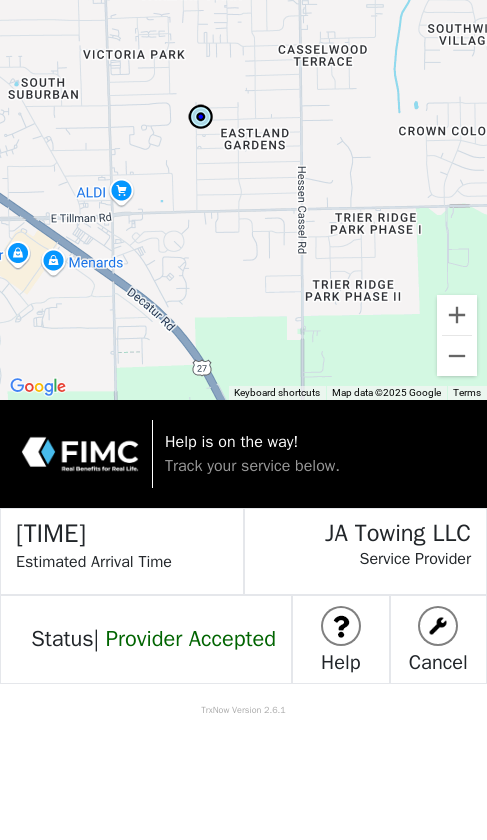 click on "Track your service below." at bounding box center (252, 466) 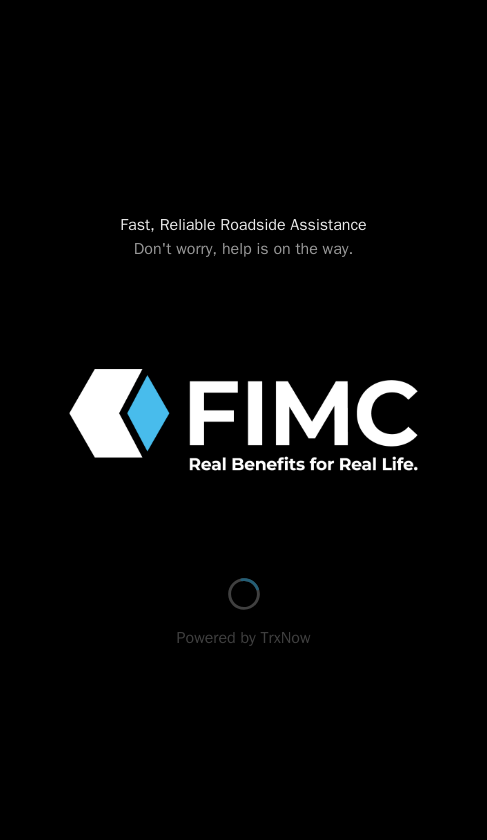 scroll, scrollTop: 0, scrollLeft: 0, axis: both 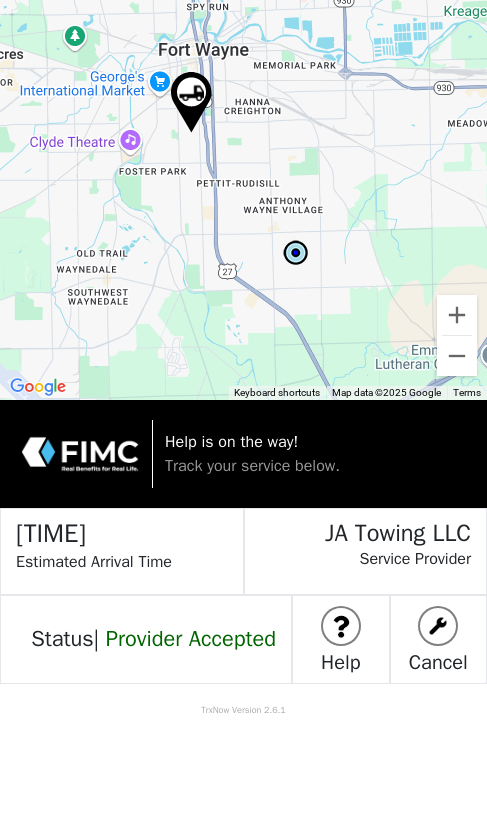 click on "Provider Accepted" at bounding box center [191, 638] 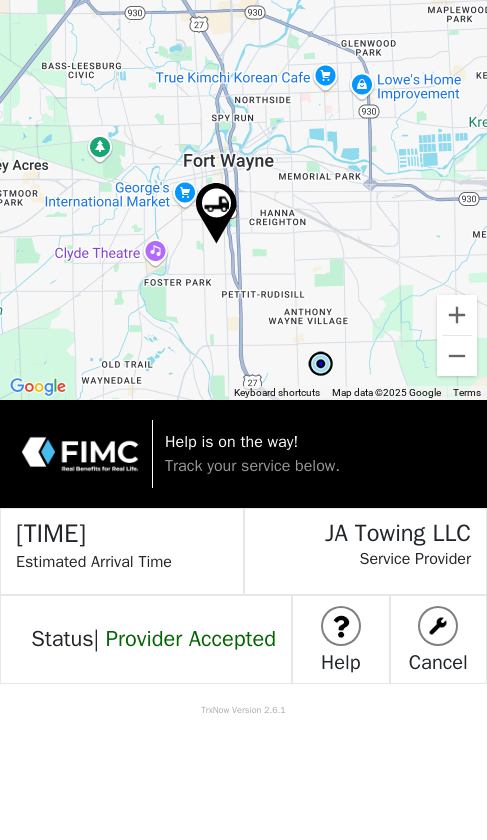 click on "Help is on the way! Track your service below." at bounding box center [316, 454] 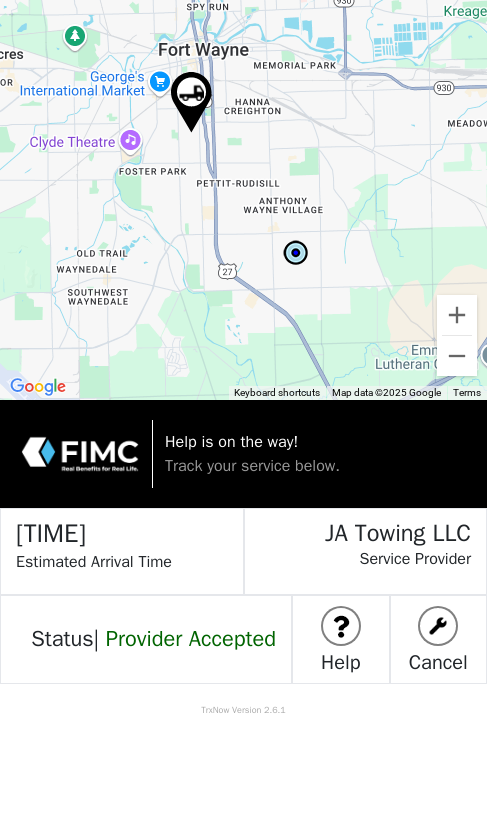 click on "TrxNow Version 2.6.1" at bounding box center (243, 701) 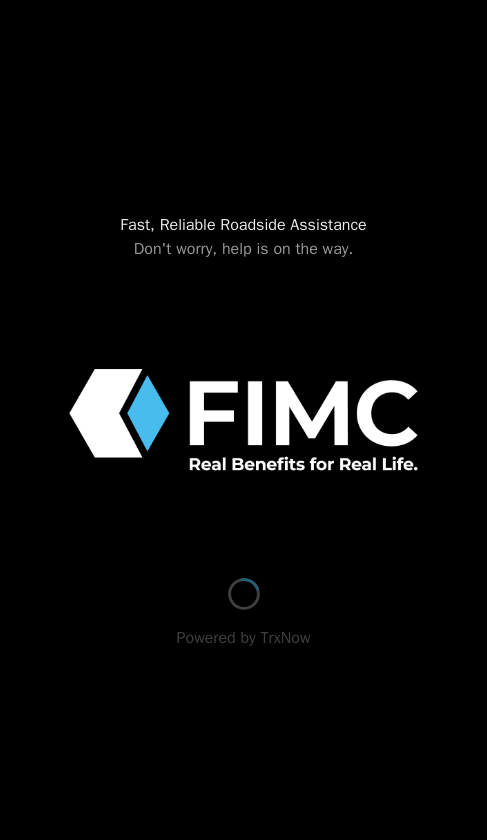 scroll, scrollTop: 0, scrollLeft: 0, axis: both 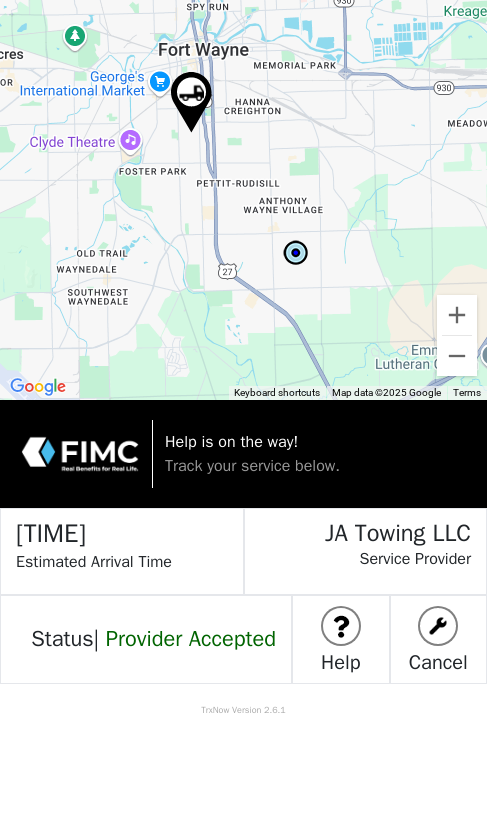 click on "JA Towing LLC" at bounding box center [358, 528] 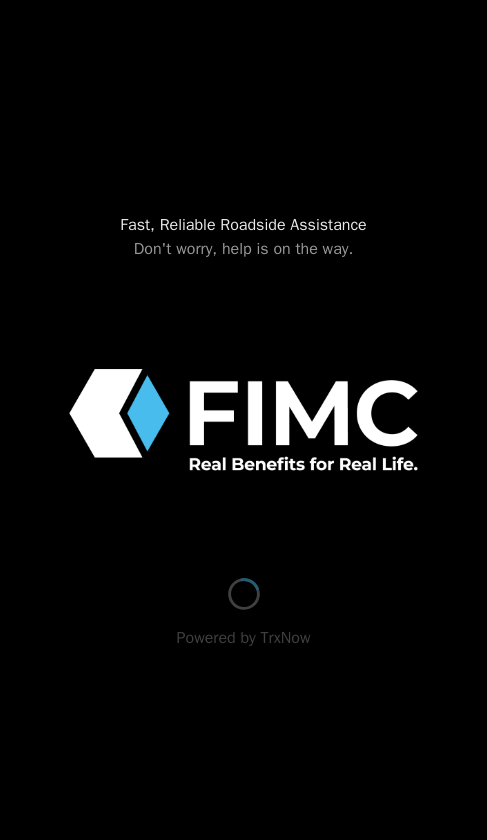 scroll, scrollTop: 0, scrollLeft: 0, axis: both 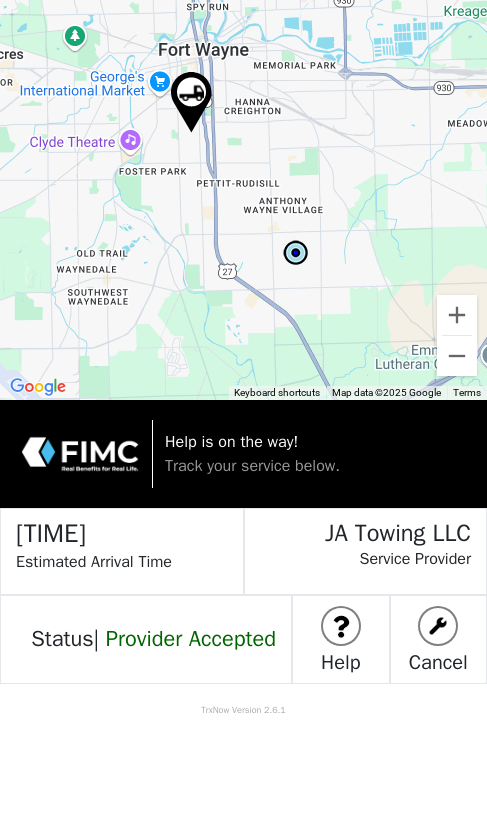 click on "Help is on the way! Track your service below." at bounding box center (316, 454) 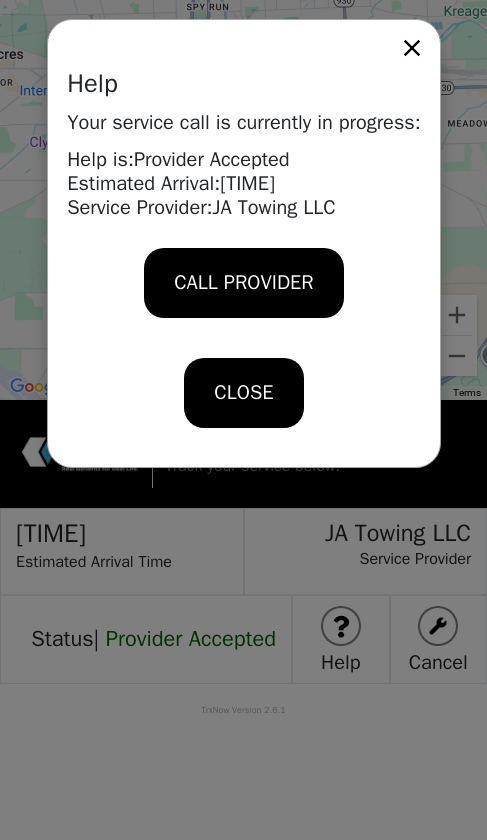 click on "CLOSE" at bounding box center [243, 283] 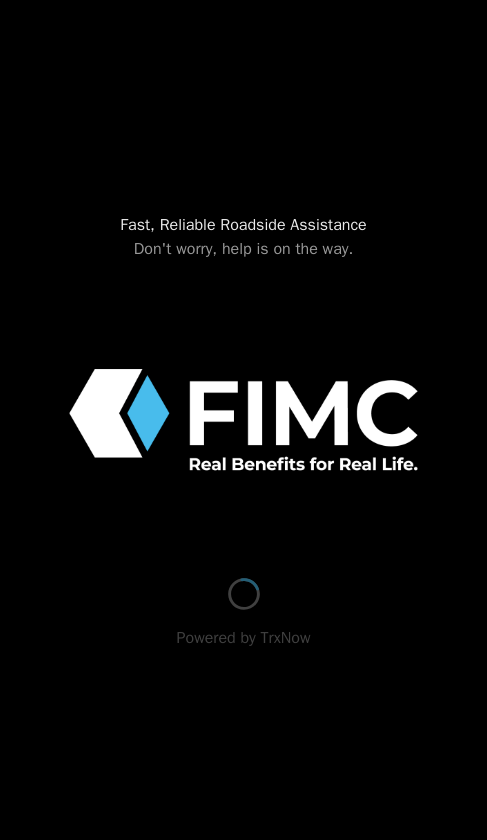 scroll, scrollTop: 0, scrollLeft: 0, axis: both 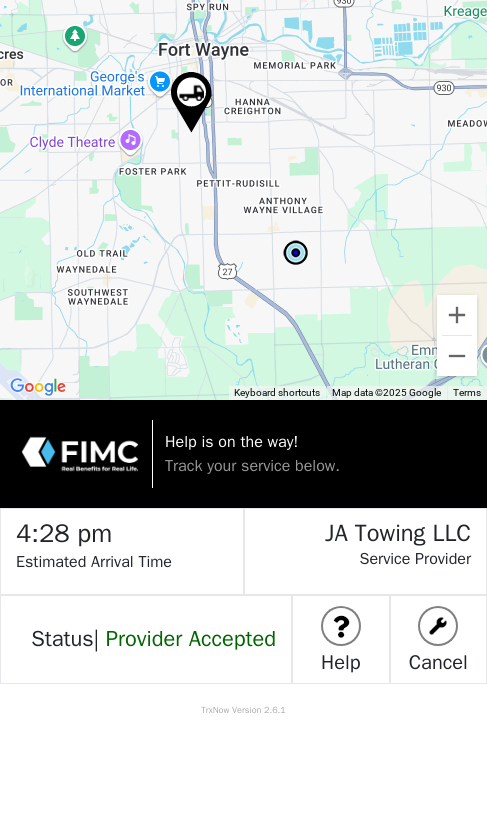 click on "Track your service below." at bounding box center (252, 466) 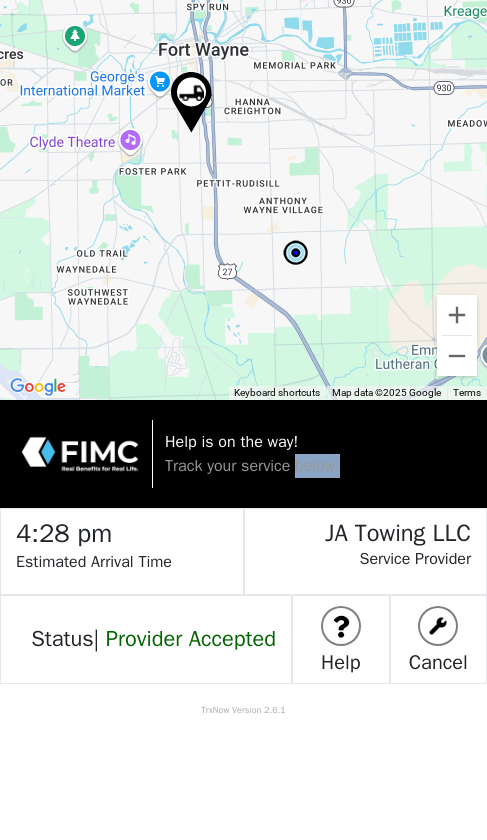 click on "Help is on the way! Track your service below." at bounding box center [316, 454] 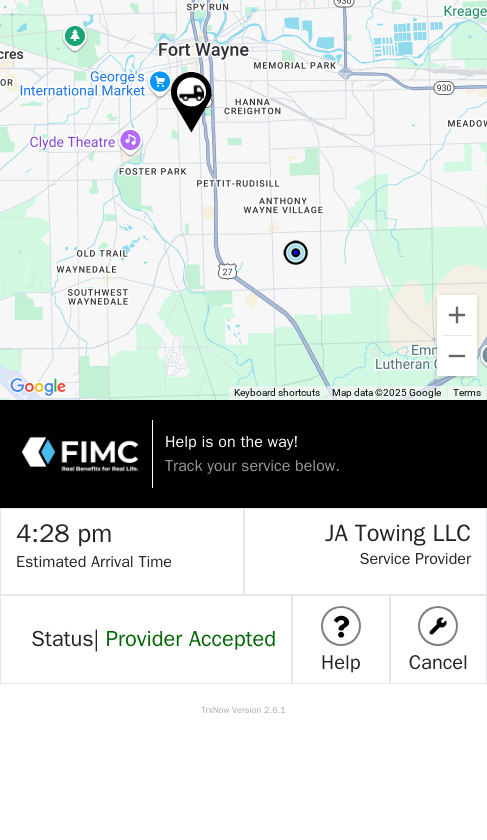 click on "JA Towing LLC" at bounding box center [358, 528] 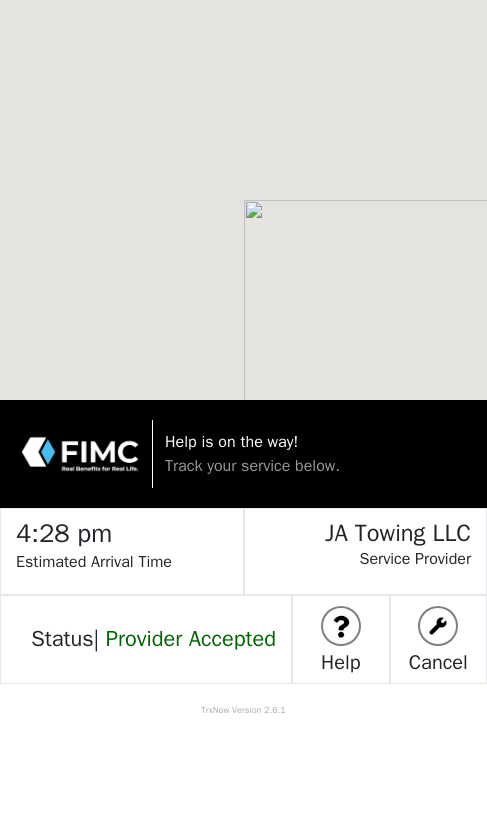 click on "Estimated Arrival Time" at bounding box center (129, 572) 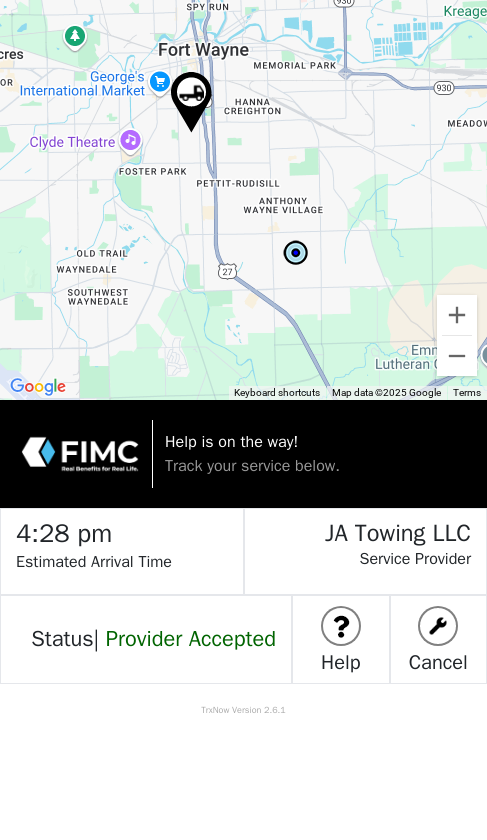 click on "4:28 pm" at bounding box center [129, 529] 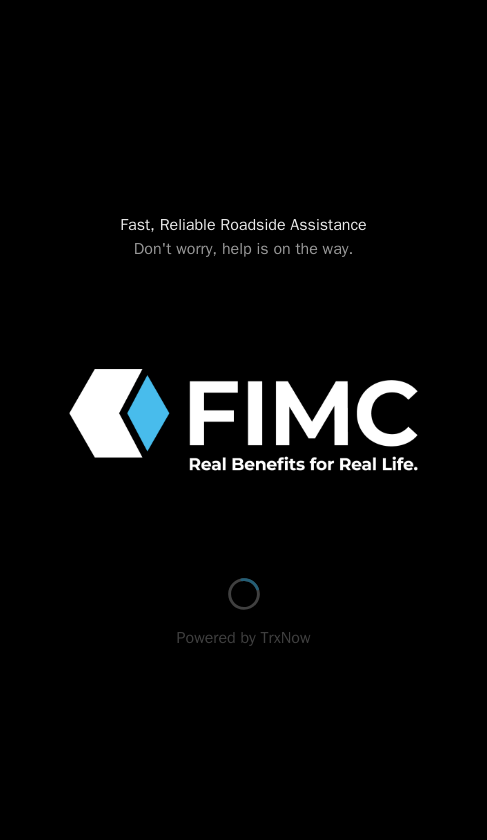 scroll, scrollTop: 0, scrollLeft: 0, axis: both 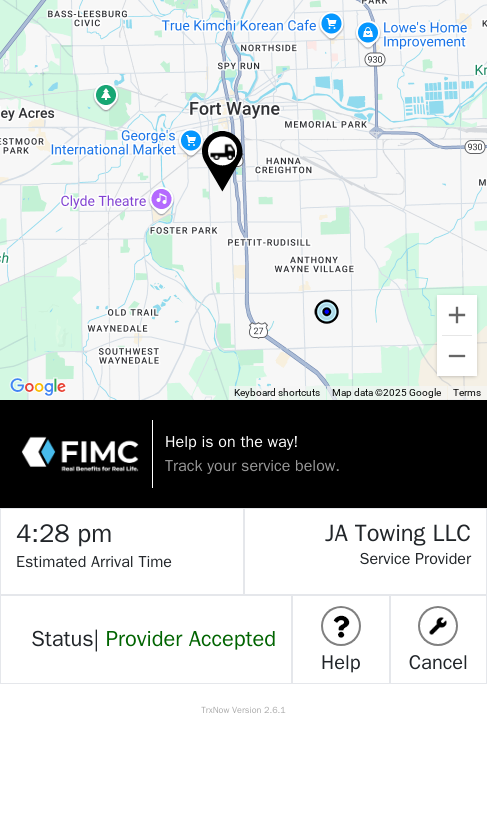 click at bounding box center [457, 315] 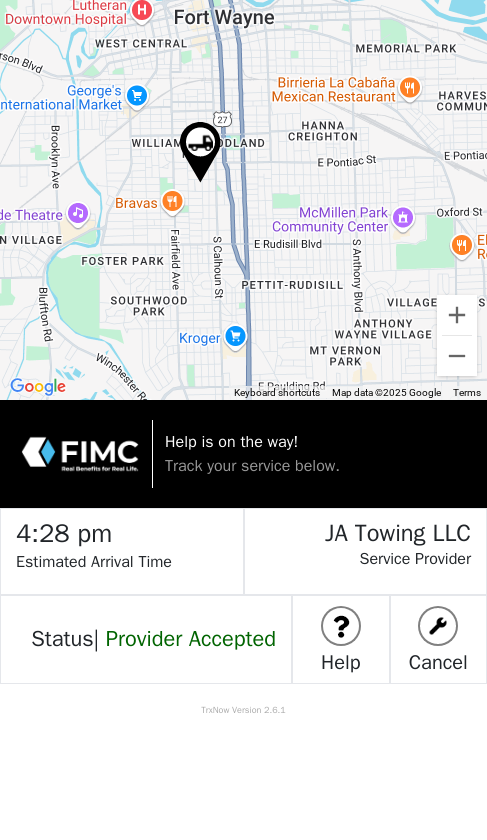 click at bounding box center [457, 315] 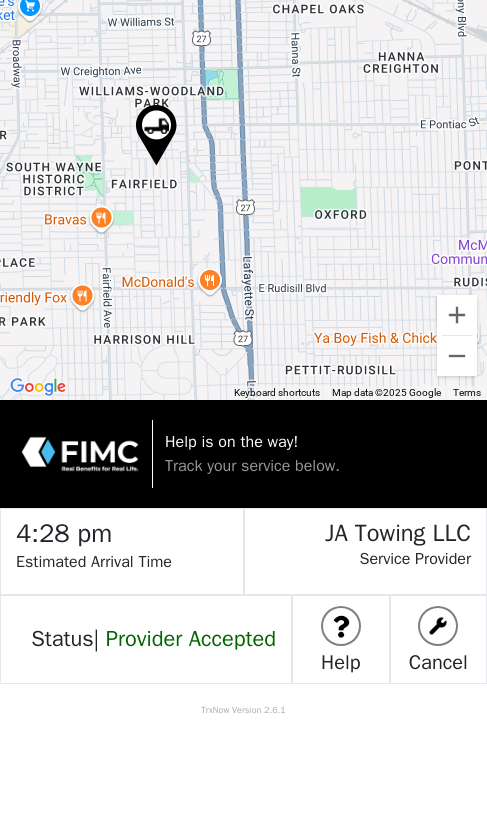 click at bounding box center [457, 315] 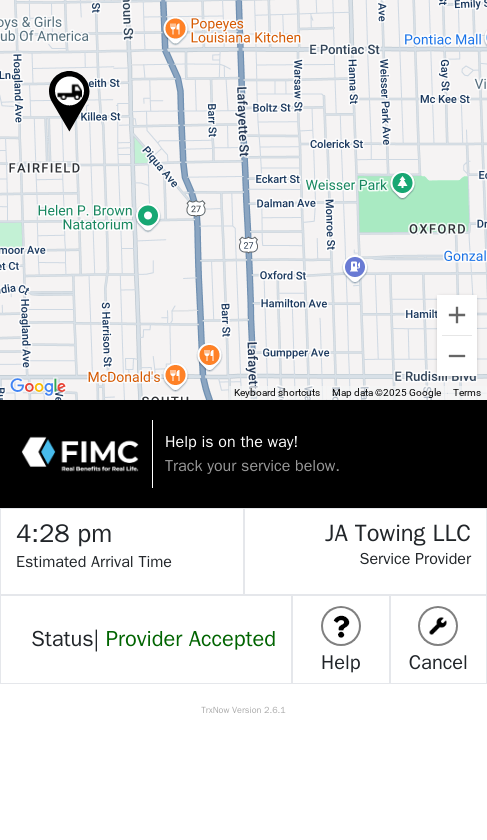click at bounding box center (457, 356) 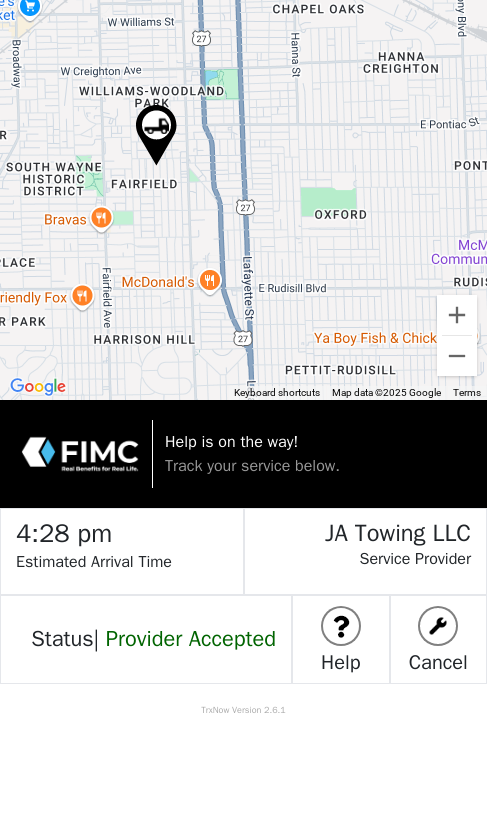 click on "Track your service below." at bounding box center (252, 466) 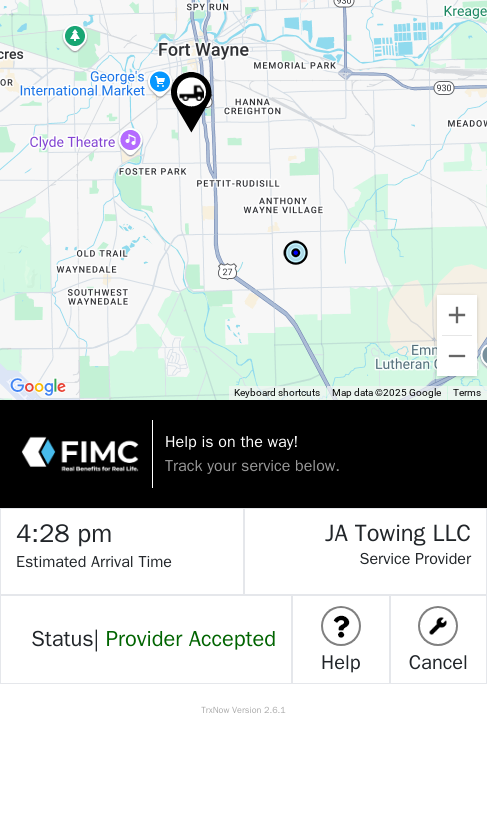 click on "Track your service below." at bounding box center (252, 466) 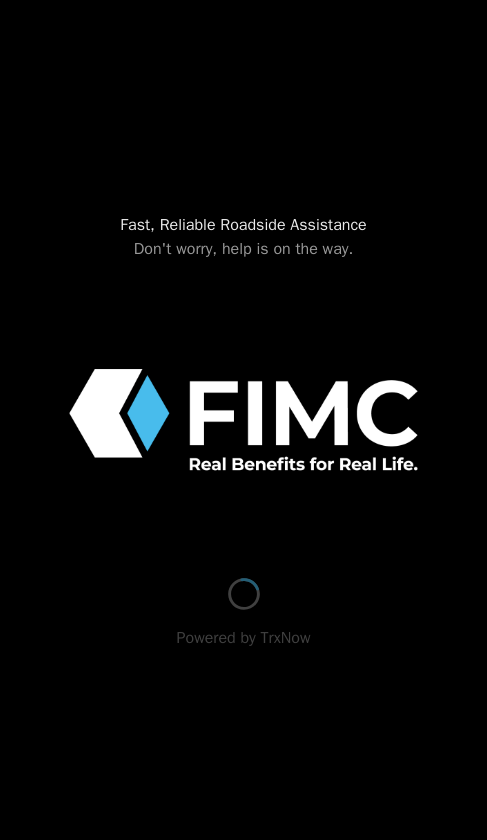 scroll, scrollTop: 0, scrollLeft: 0, axis: both 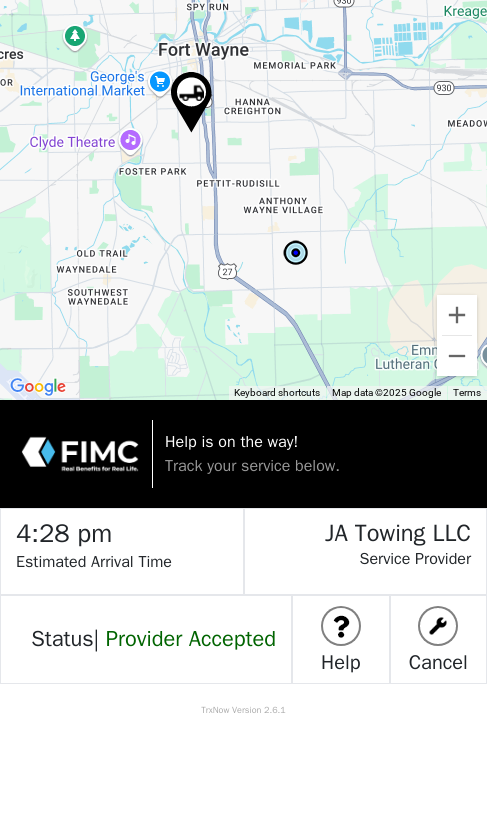 click on "Track your service below." at bounding box center [252, 466] 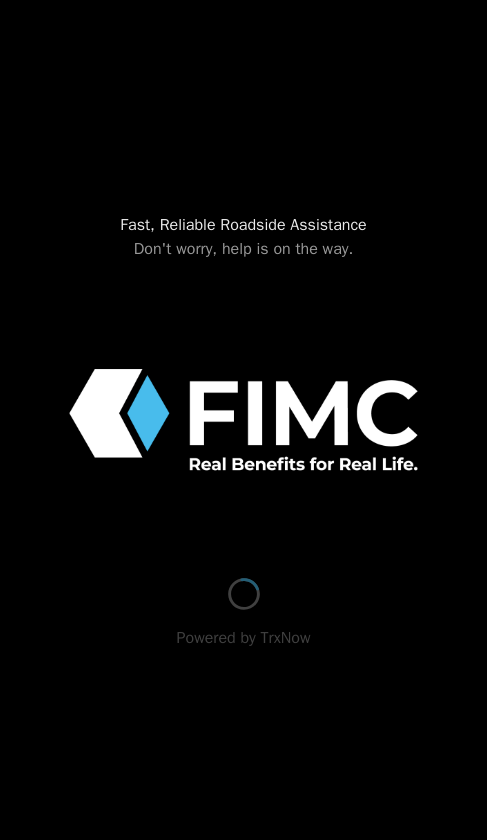 scroll, scrollTop: 0, scrollLeft: 0, axis: both 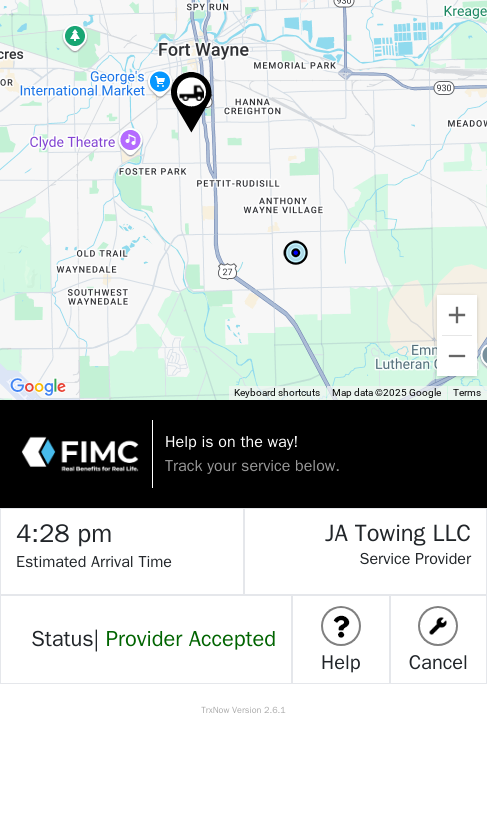 click on "Help is on the way!" at bounding box center (231, 442) 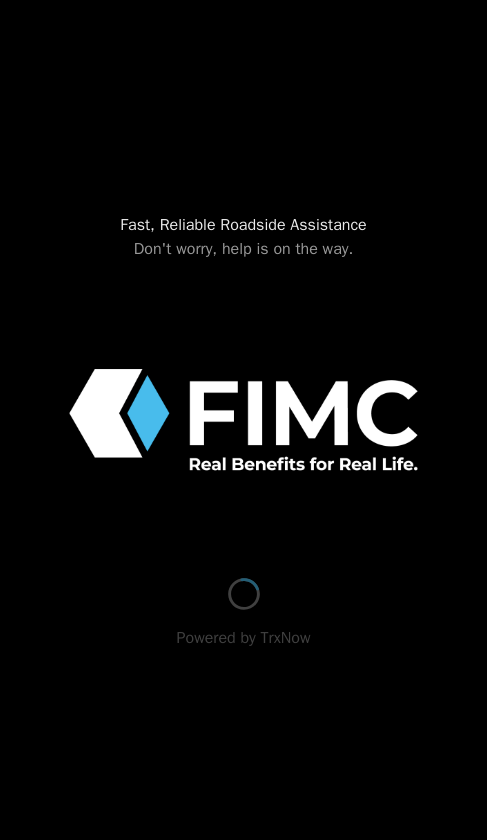scroll, scrollTop: 0, scrollLeft: 0, axis: both 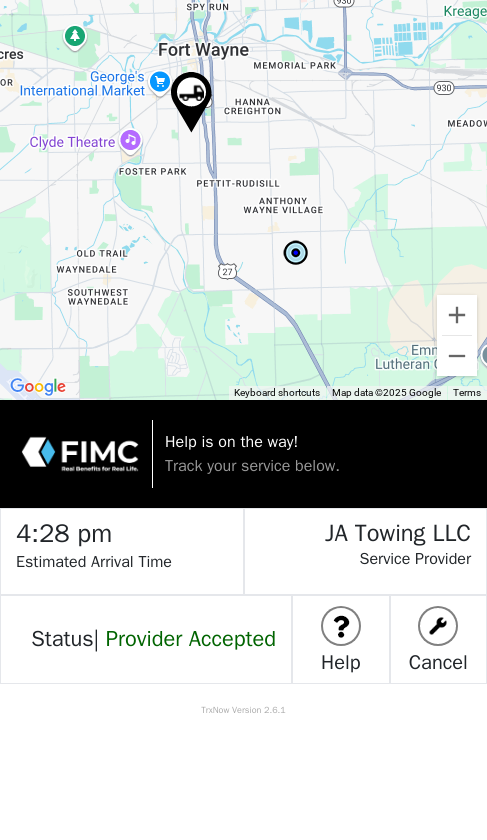 click on "JA Towing LLC" at bounding box center (358, 528) 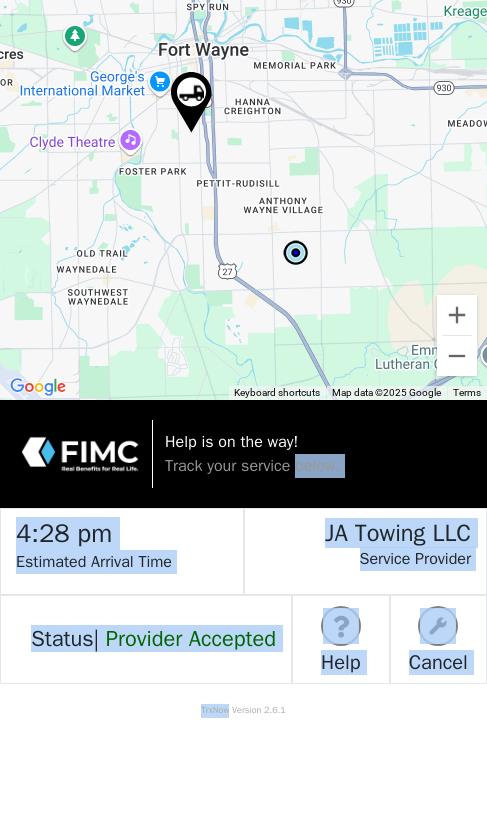 click on "To navigate the map with touch gestures double-tap and hold your finger on the map, then drag the map. ← Move left → Move right ↑ Move up ↓ Move down + Zoom in - Zoom out Home Jump left by 75% End Jump right by 75% Page Up Jump up by 75% Page Down Jump down by 75% Keyboard shortcuts Map Data Map data ©2025 Google Map data ©2025 Google 2 km  Click to toggle between metric and imperial units Terms Report a map error Help is on the way! Track your service below. 4:28 pm Estimated Arrival Time JA Towing LLC Service Provider Status  |   Provider Accepted Help Cancel TrxNow Version 2.6.1 Fast, Reliable Roadside Assistance Don't worry, help is on the way. Loading user experience Powered by TrxNow Loading user experience" at bounding box center [243, 420] 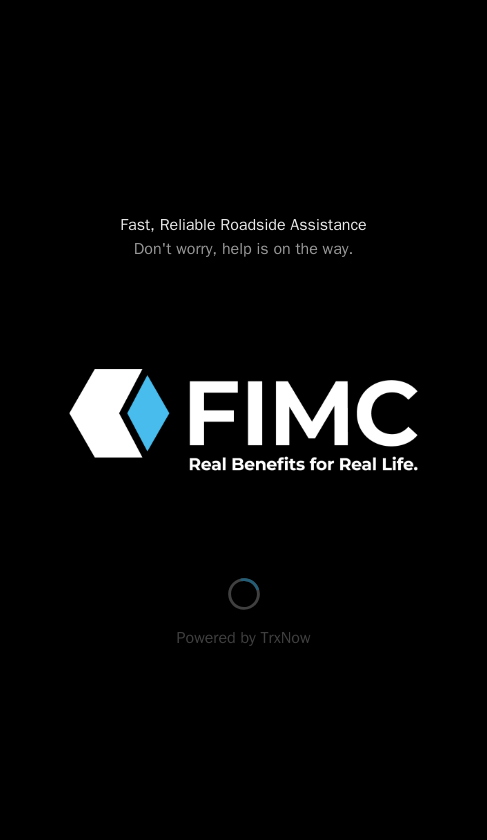 scroll, scrollTop: 0, scrollLeft: 0, axis: both 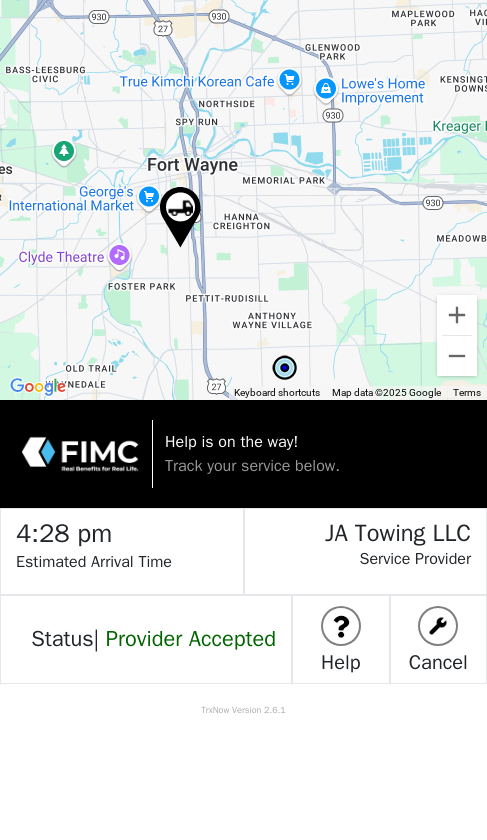 click at bounding box center (457, 315) 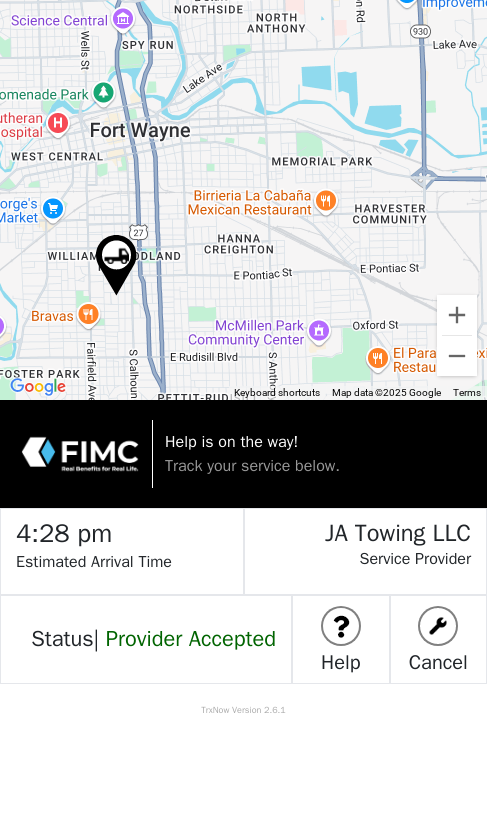 click at bounding box center (457, 315) 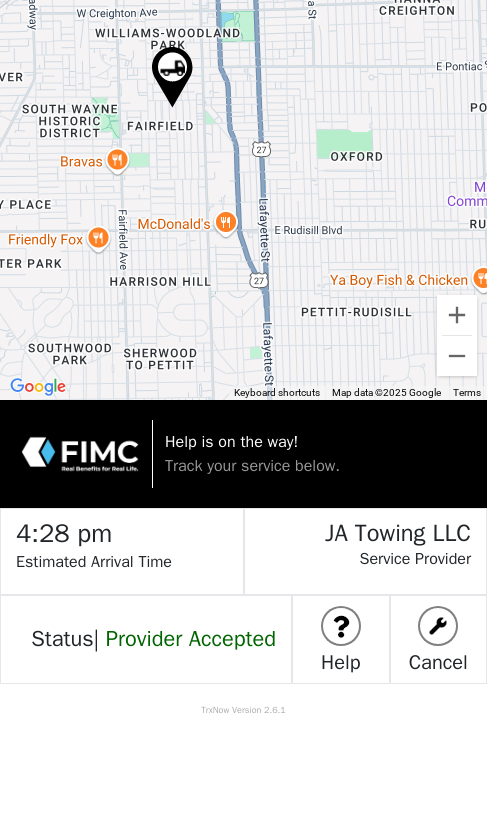 click on "Help is on the way!" at bounding box center [231, 442] 